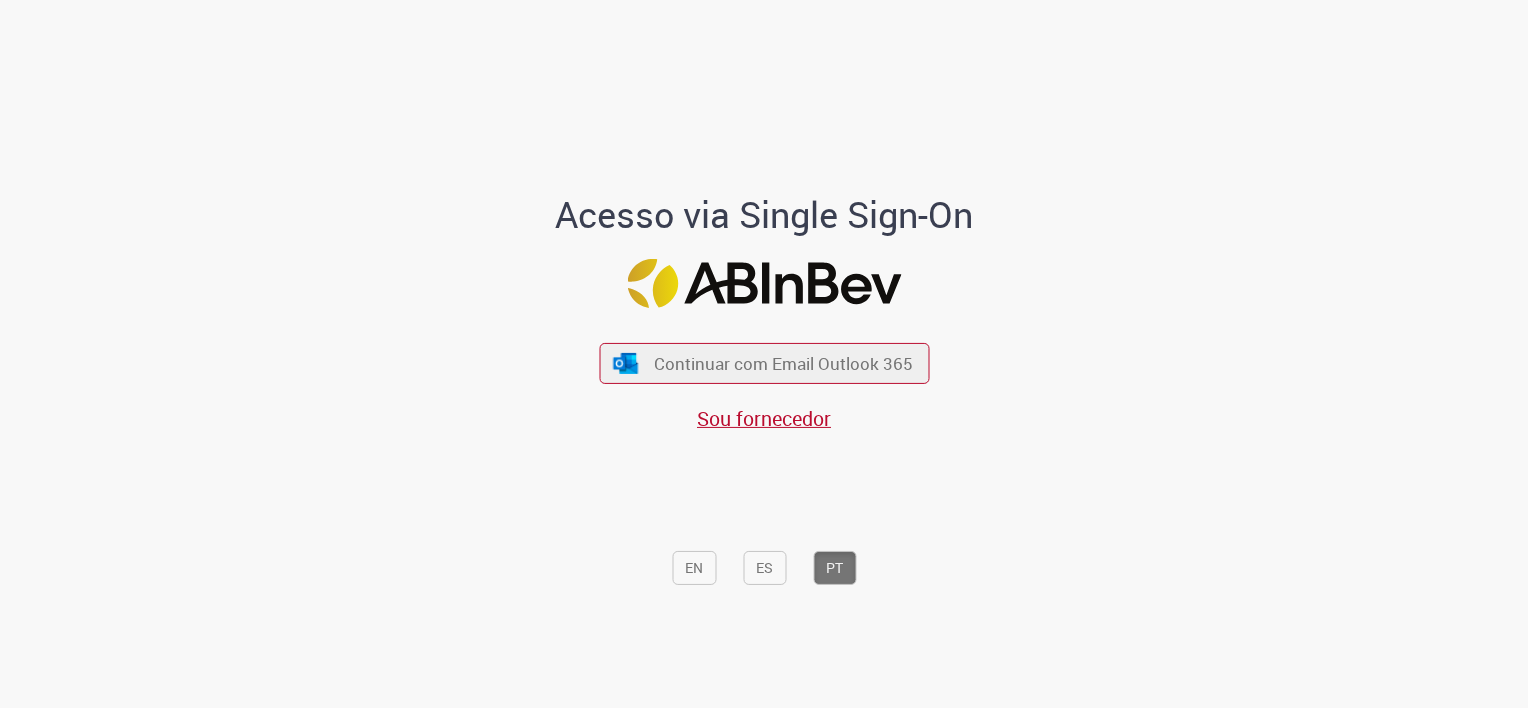 scroll, scrollTop: 0, scrollLeft: 0, axis: both 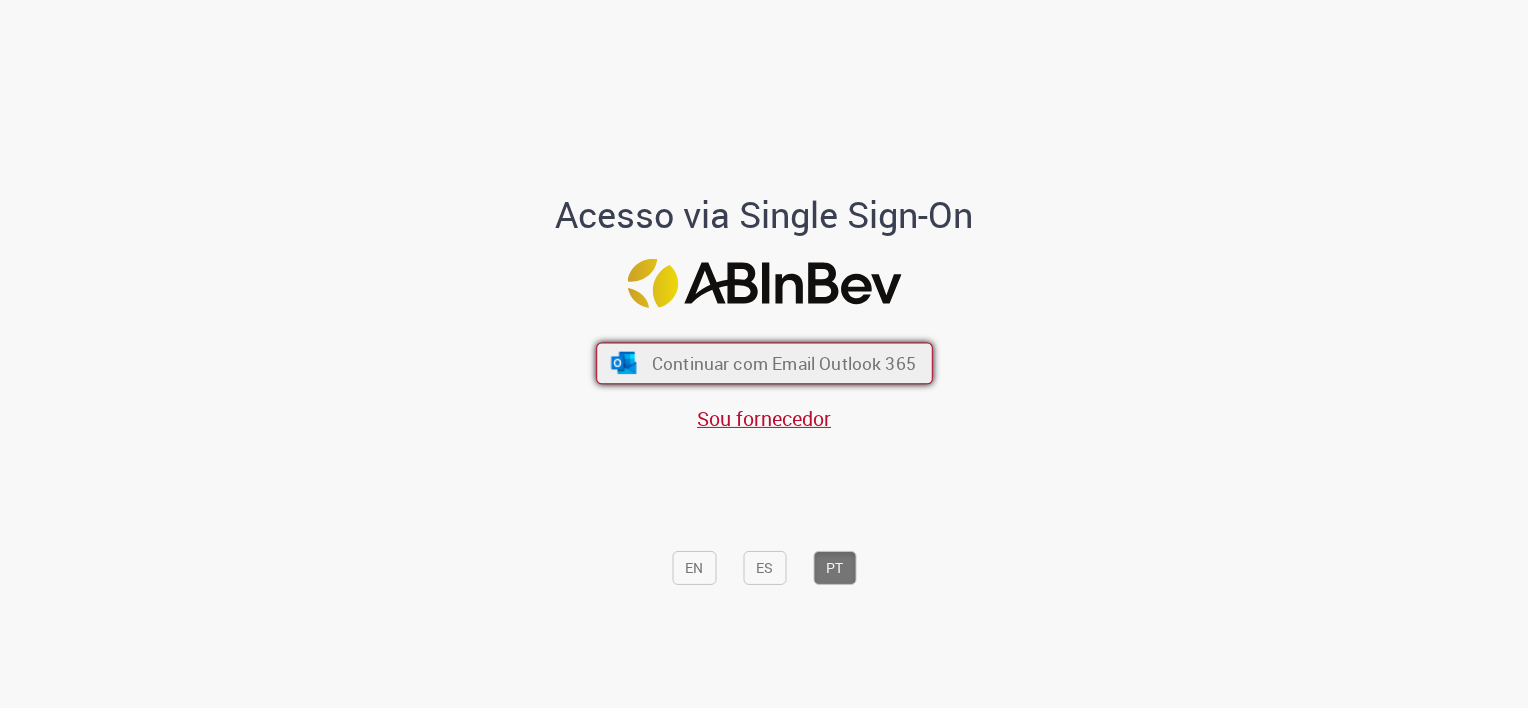 click on "Continuar com Email Outlook 365" at bounding box center (783, 363) 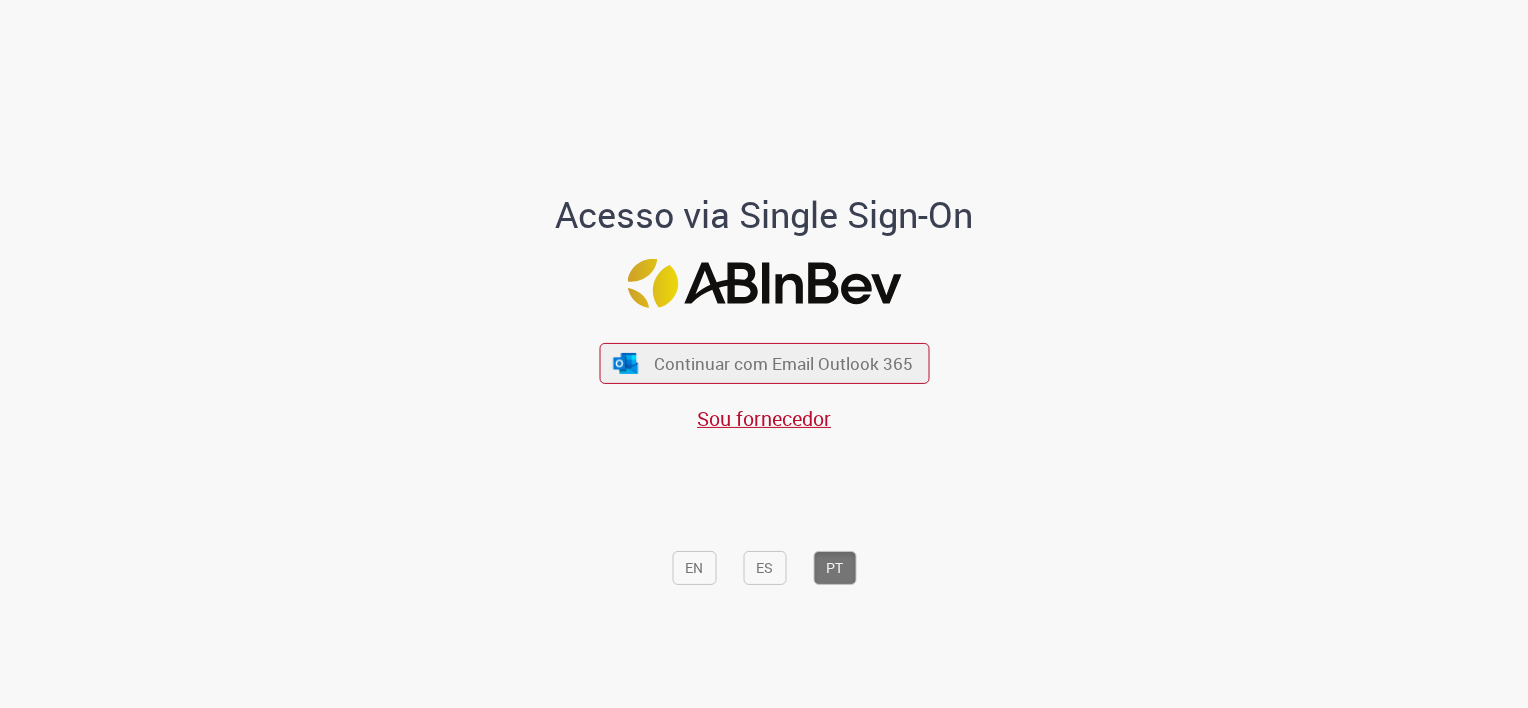 scroll, scrollTop: 0, scrollLeft: 0, axis: both 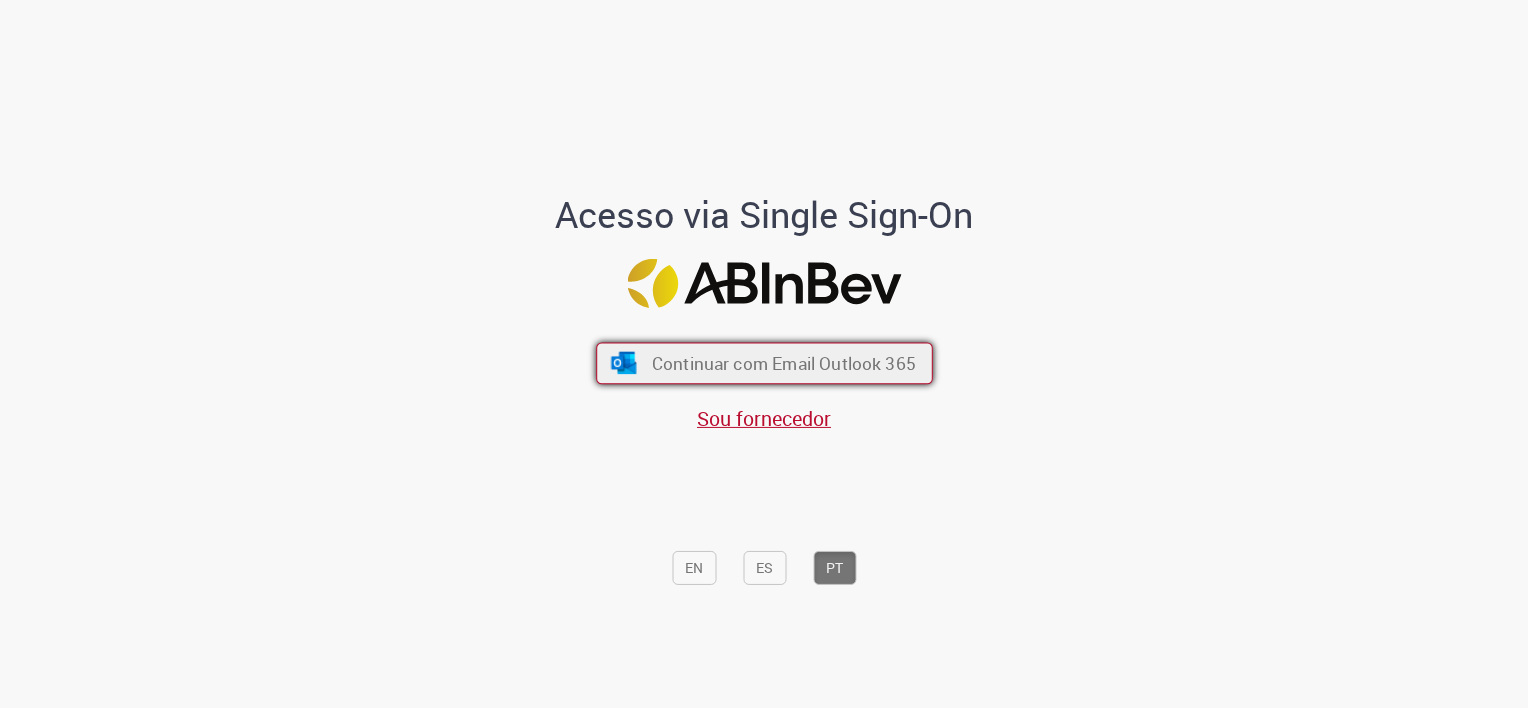 click on "Continuar com Email Outlook 365" at bounding box center [783, 363] 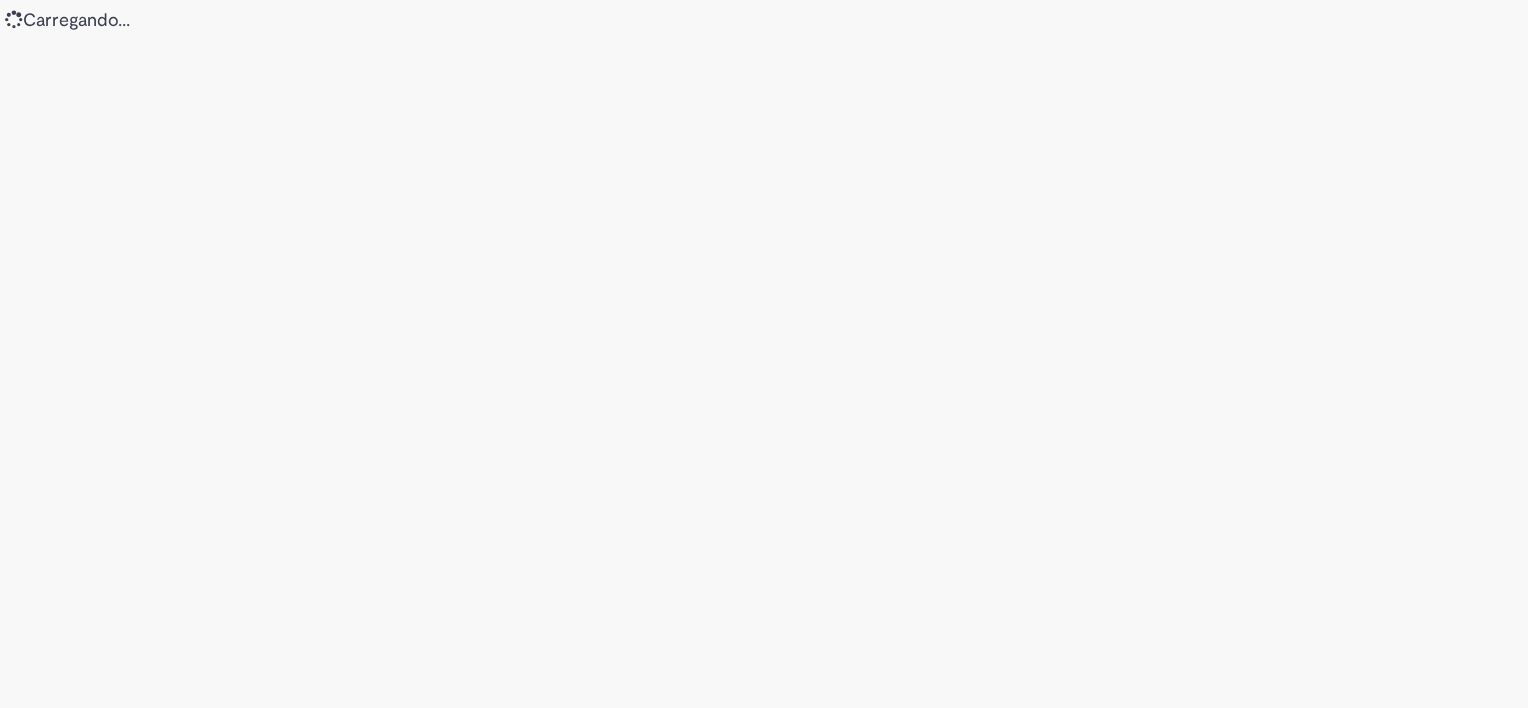scroll, scrollTop: 0, scrollLeft: 0, axis: both 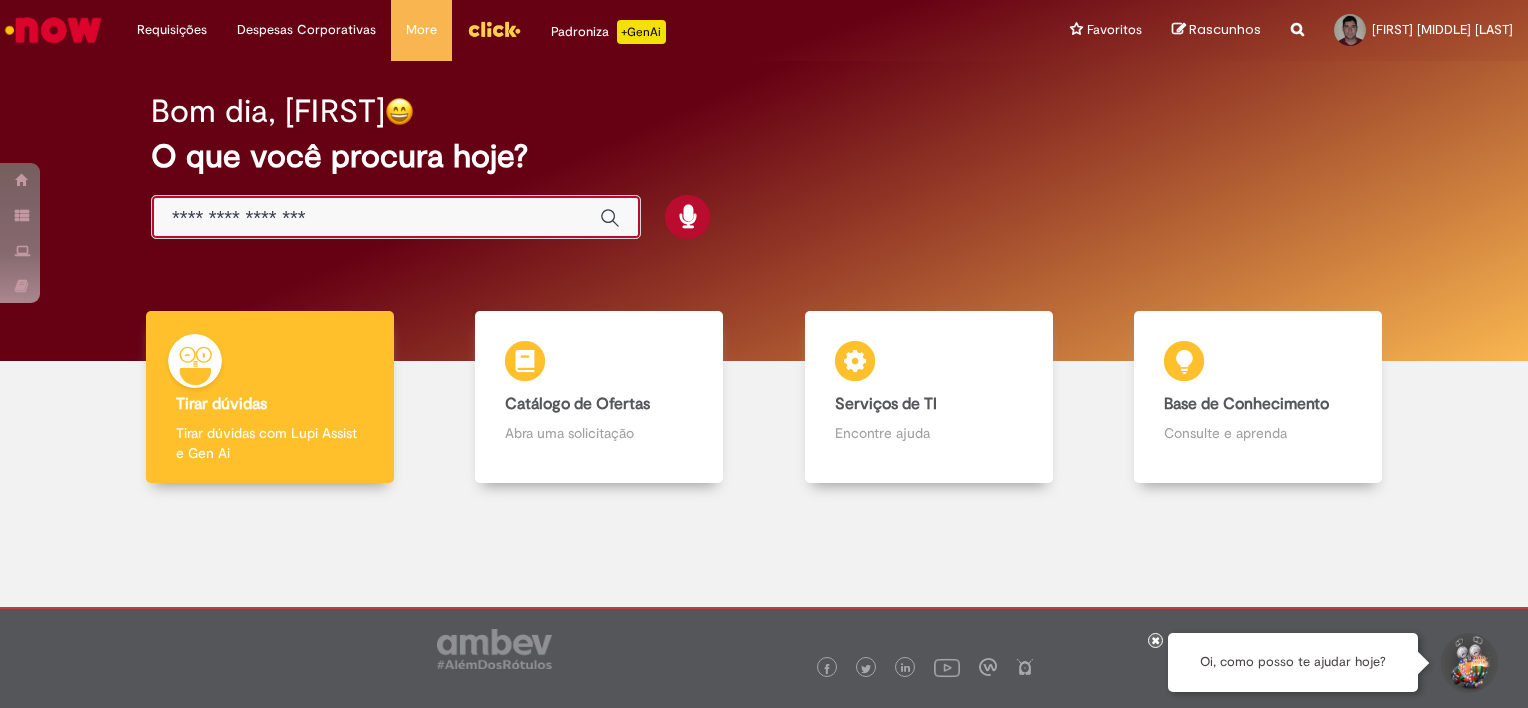 click at bounding box center [376, 218] 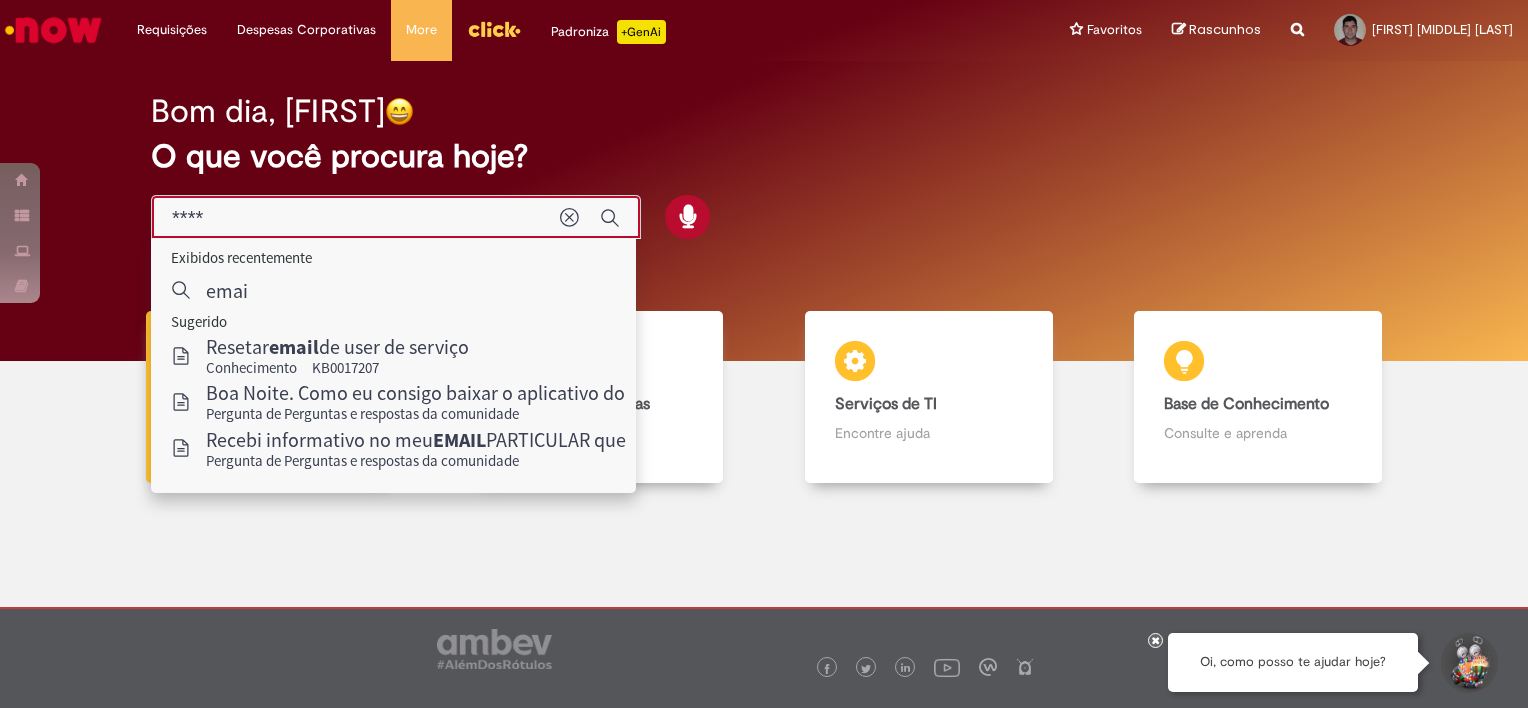 type on "*****" 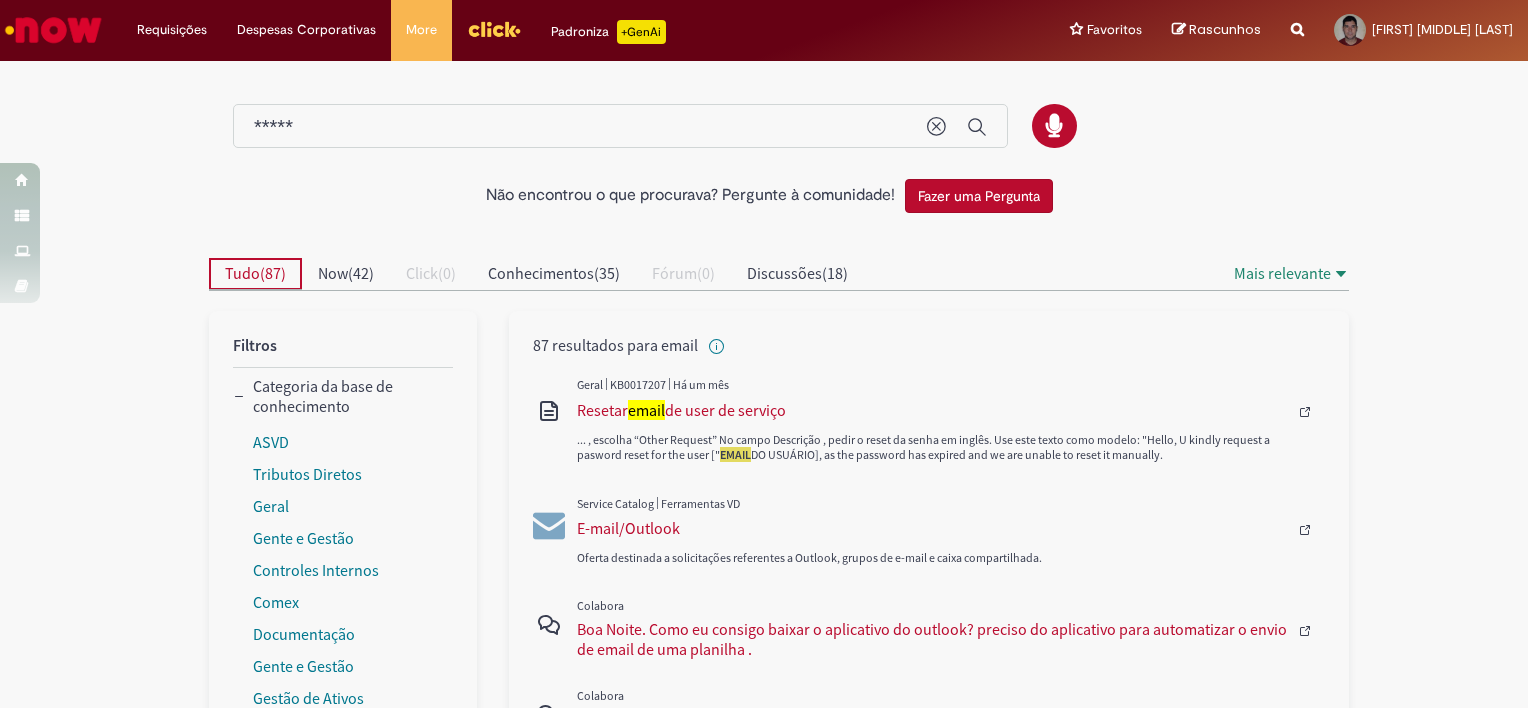 click on "Tudo" at bounding box center (242, 273) 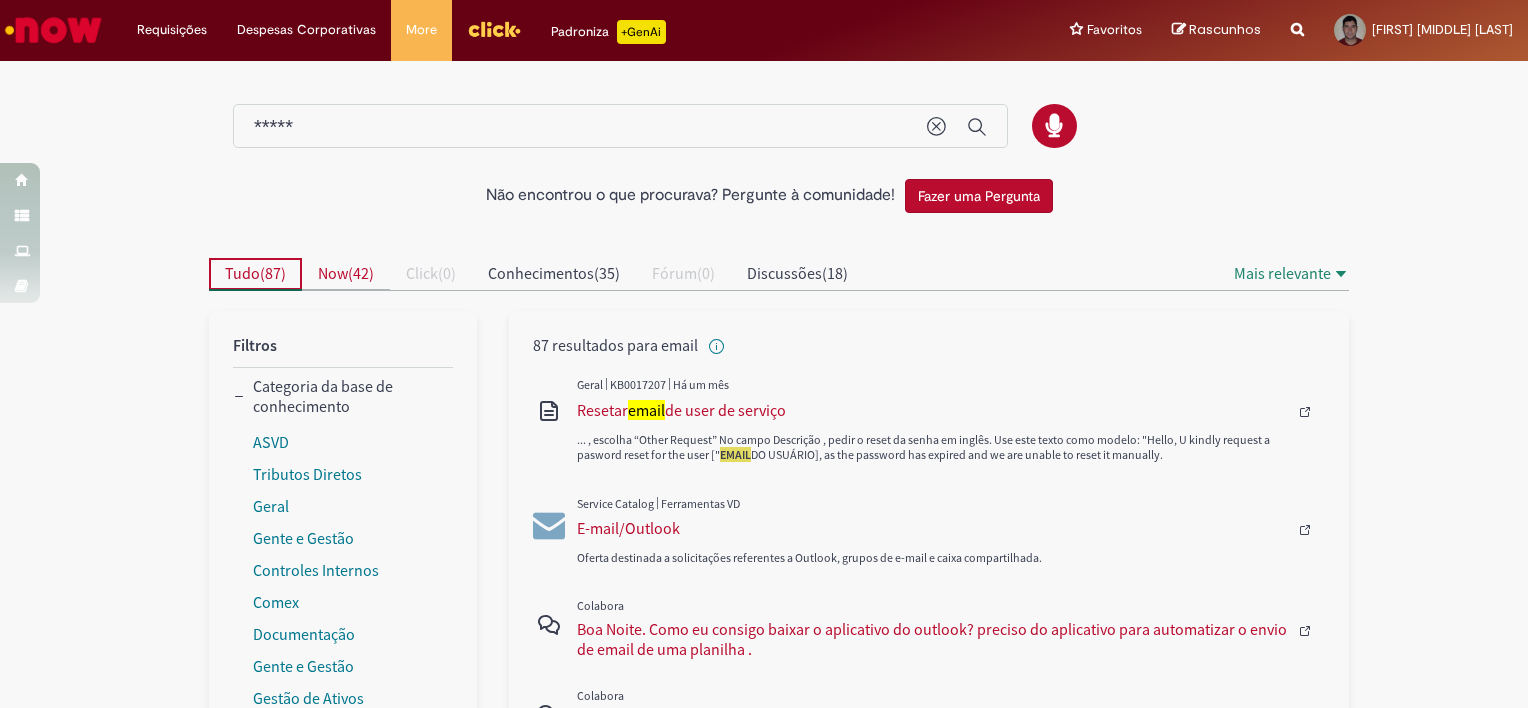 click on "Now" at bounding box center (333, 273) 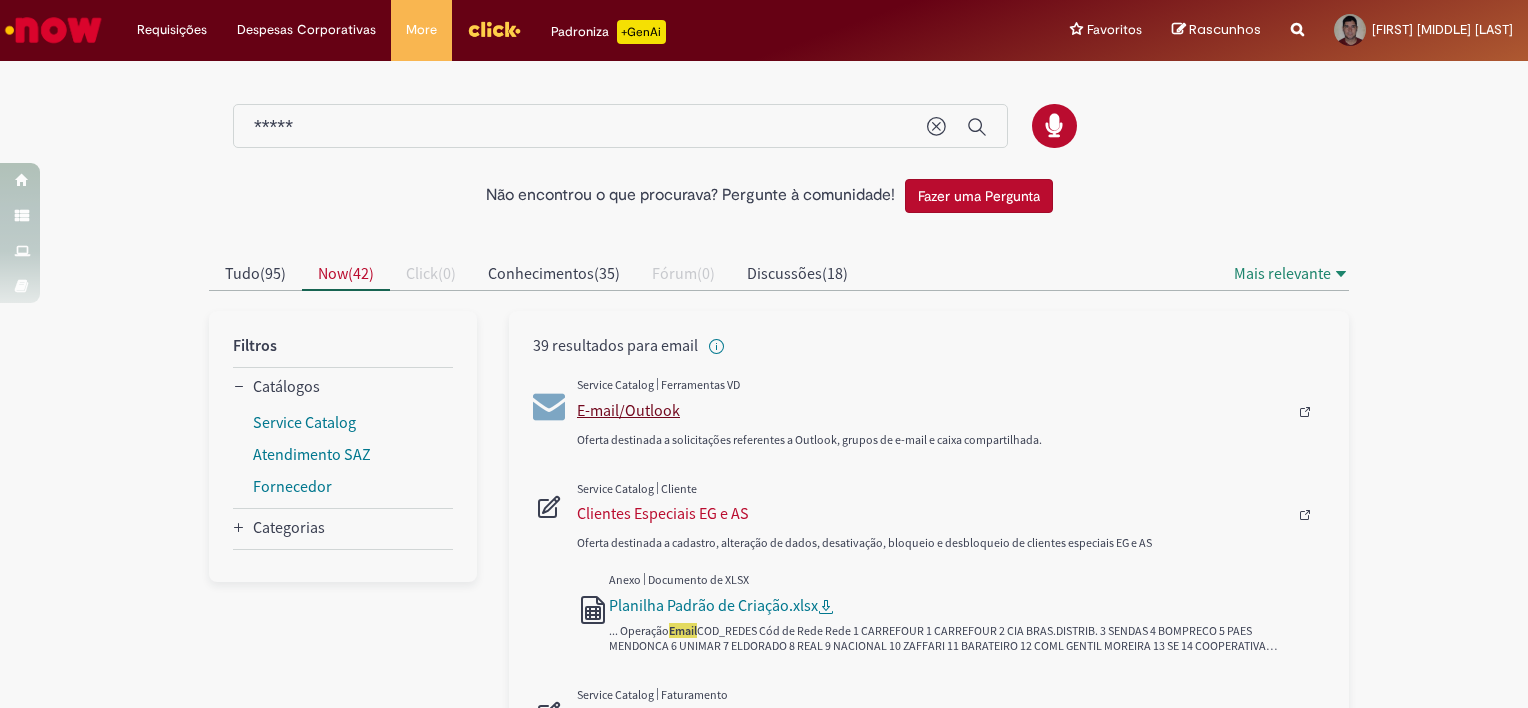 click on "E-mail/Outlook" at bounding box center [932, 410] 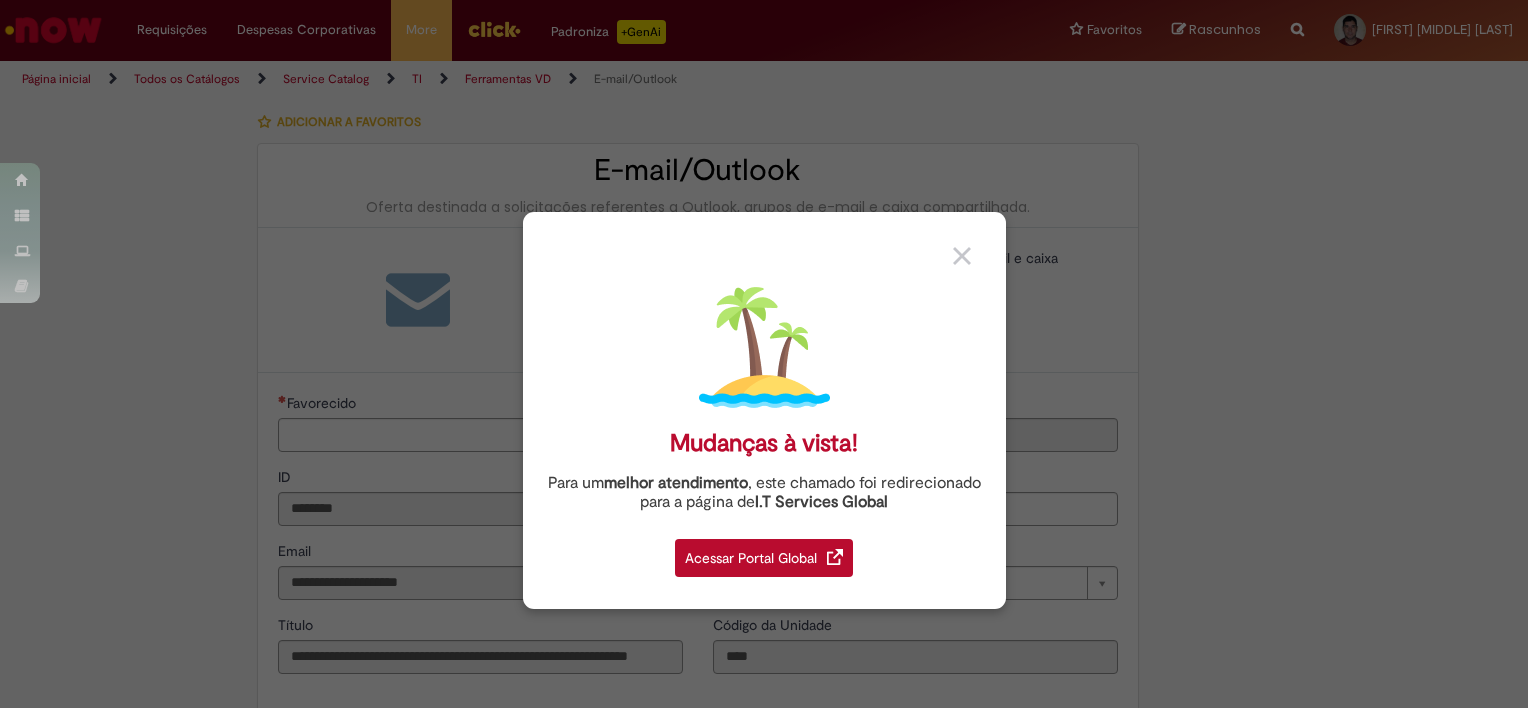 type on "**********" 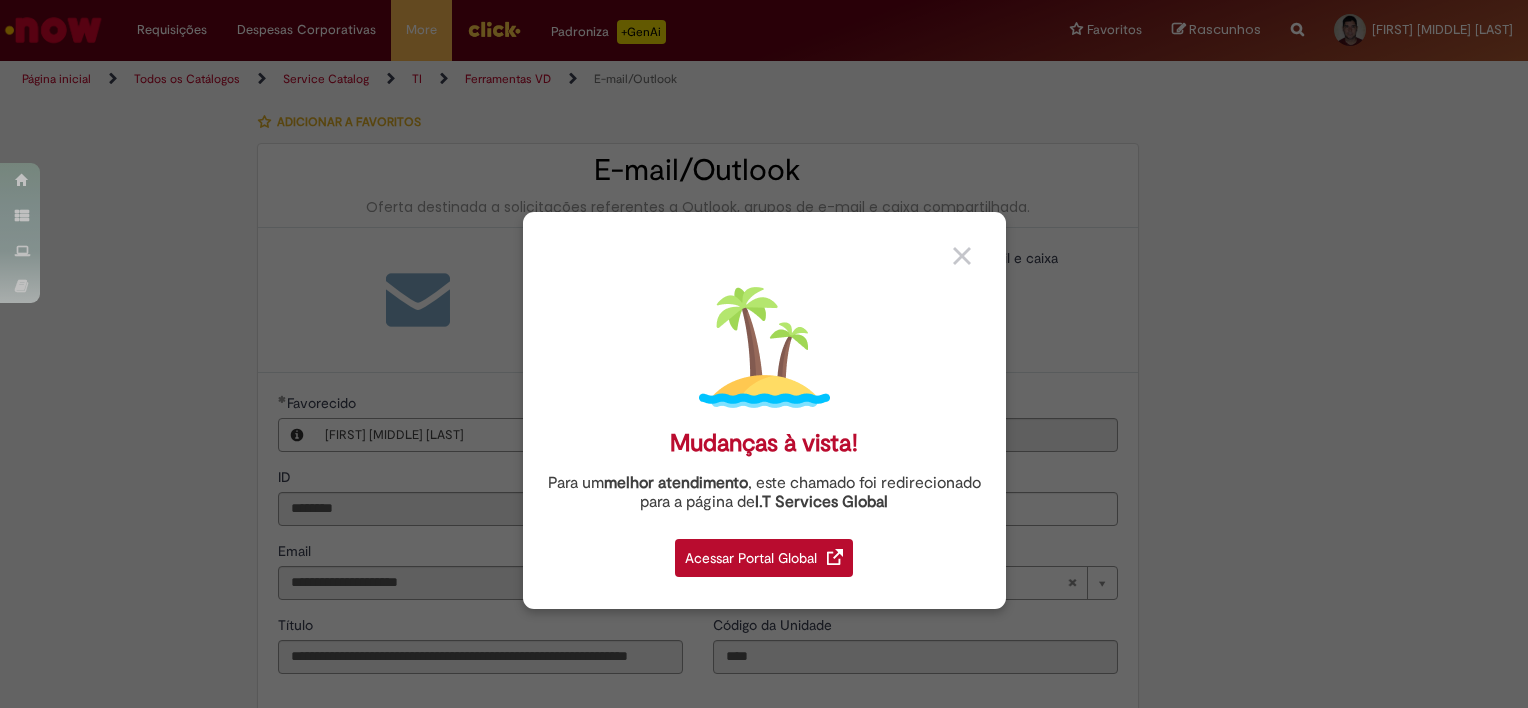 click at bounding box center (962, 256) 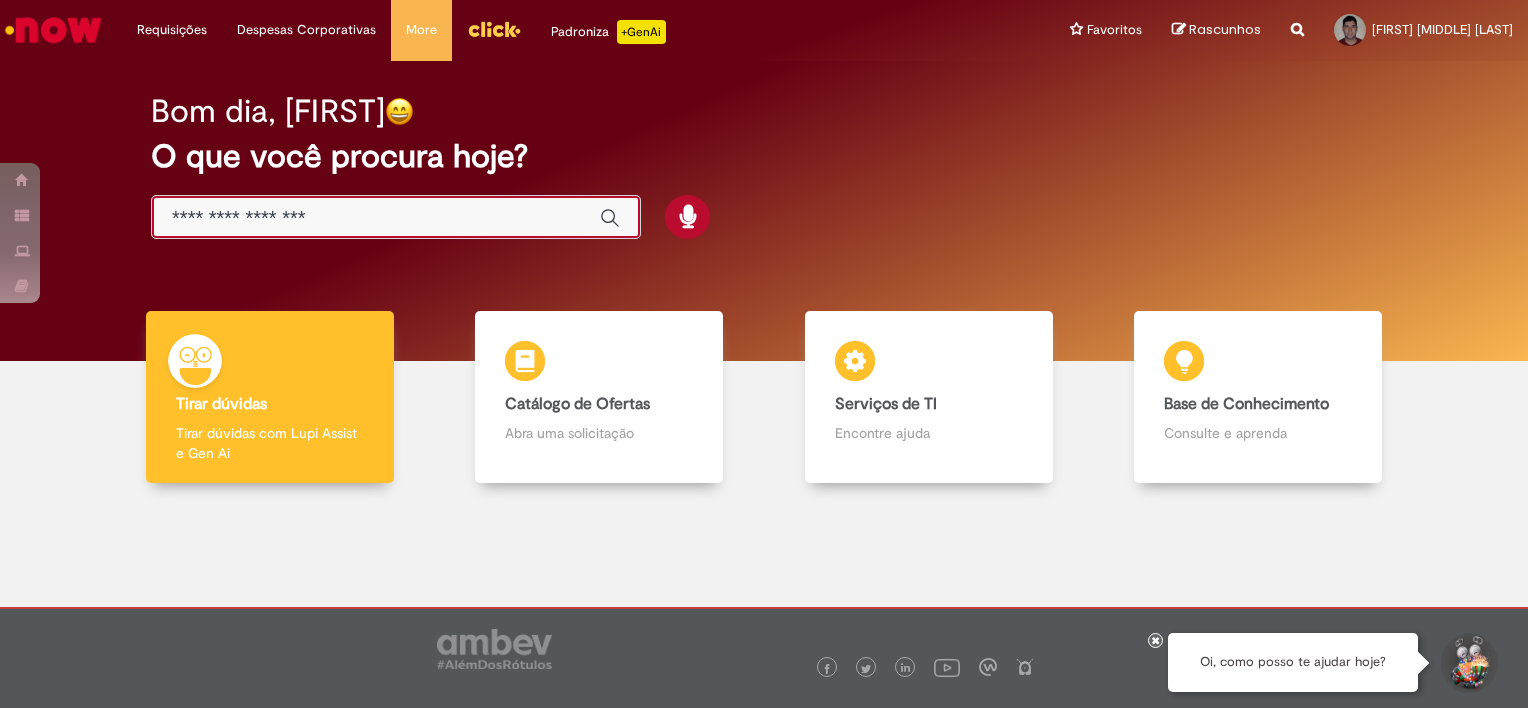 click at bounding box center (376, 218) 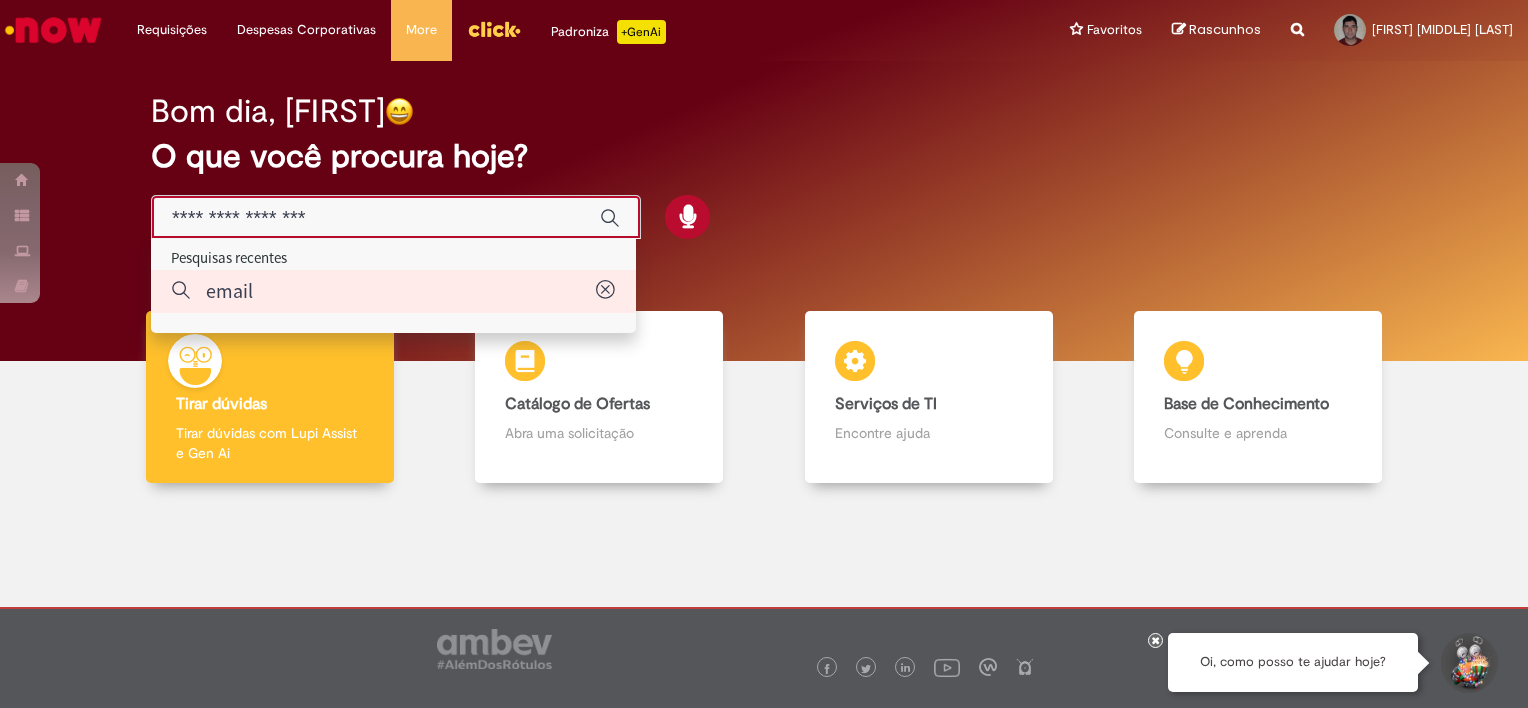 type on "*****" 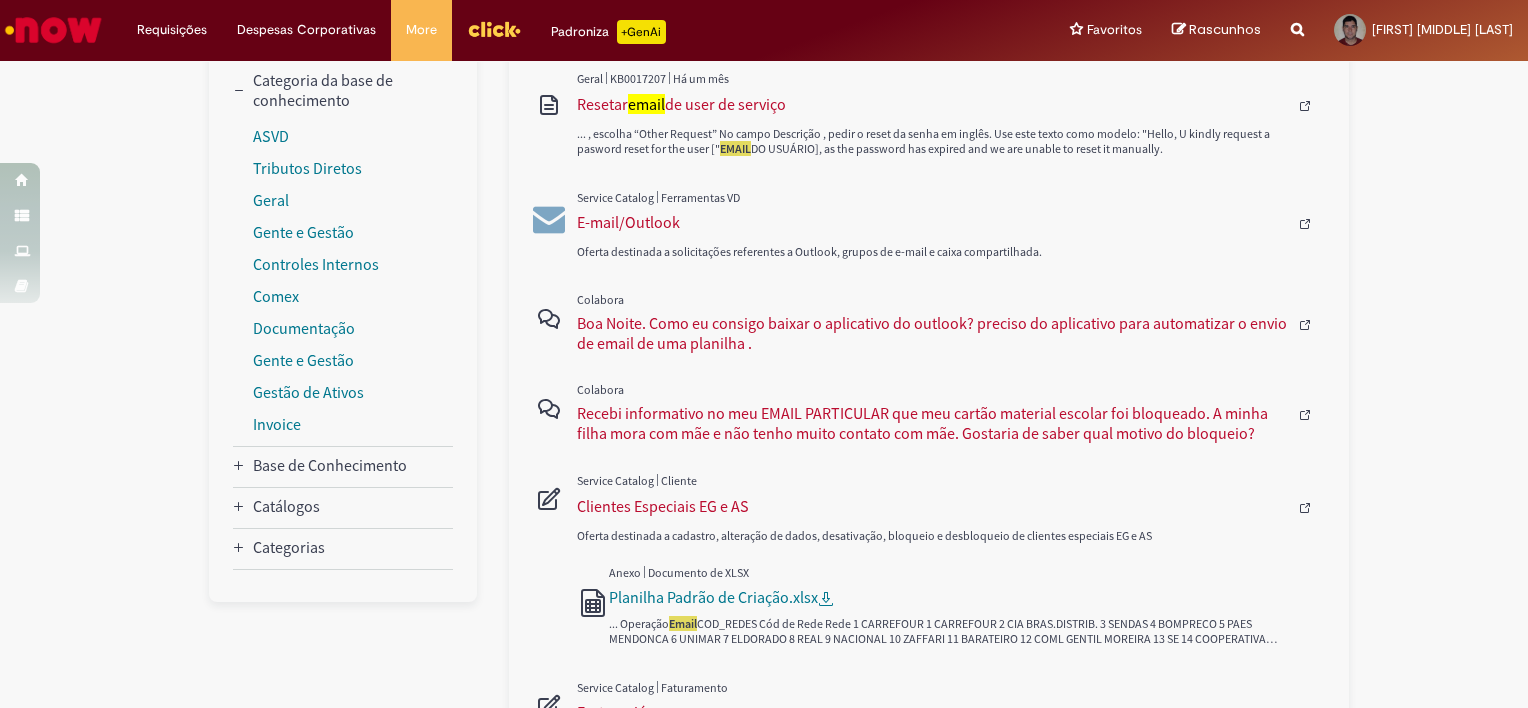 scroll, scrollTop: 386, scrollLeft: 0, axis: vertical 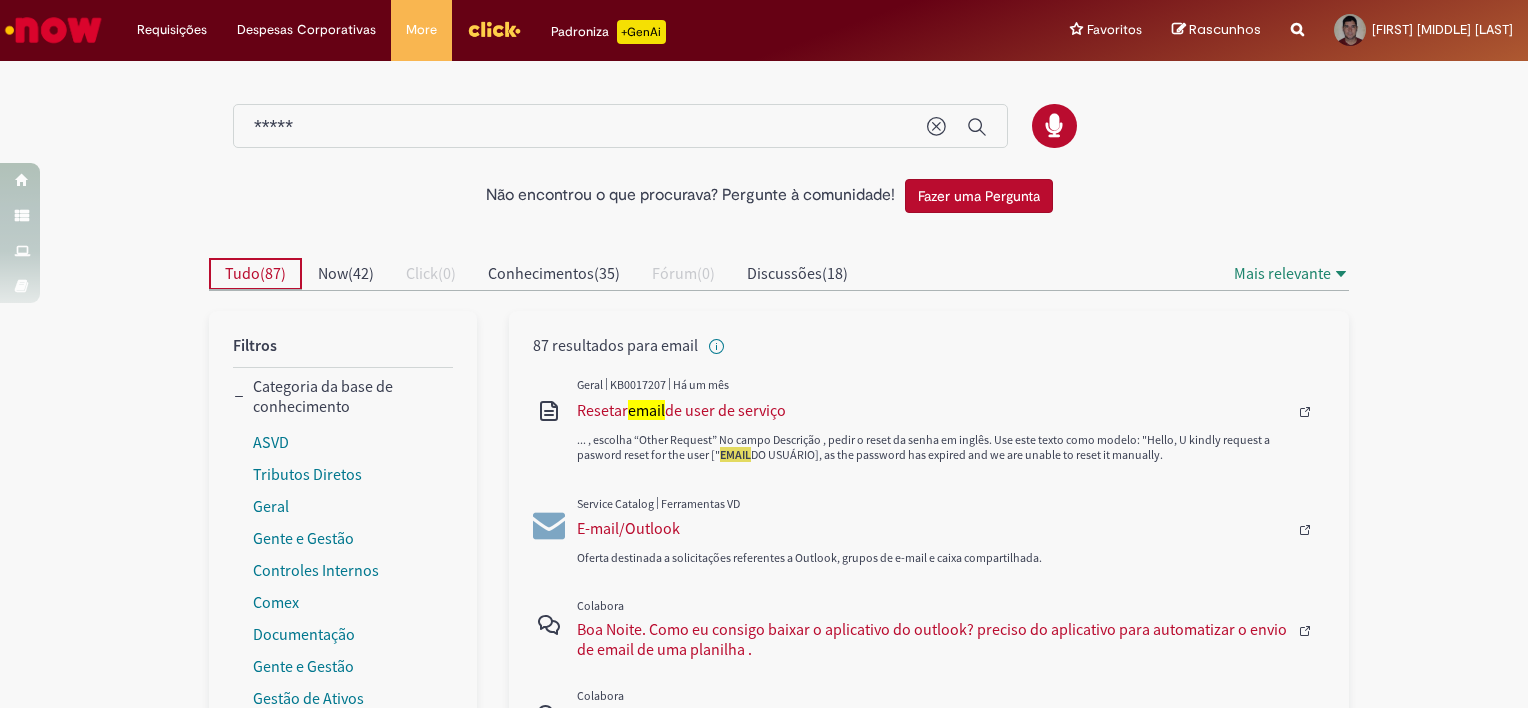 click on "Tudo" at bounding box center (242, 273) 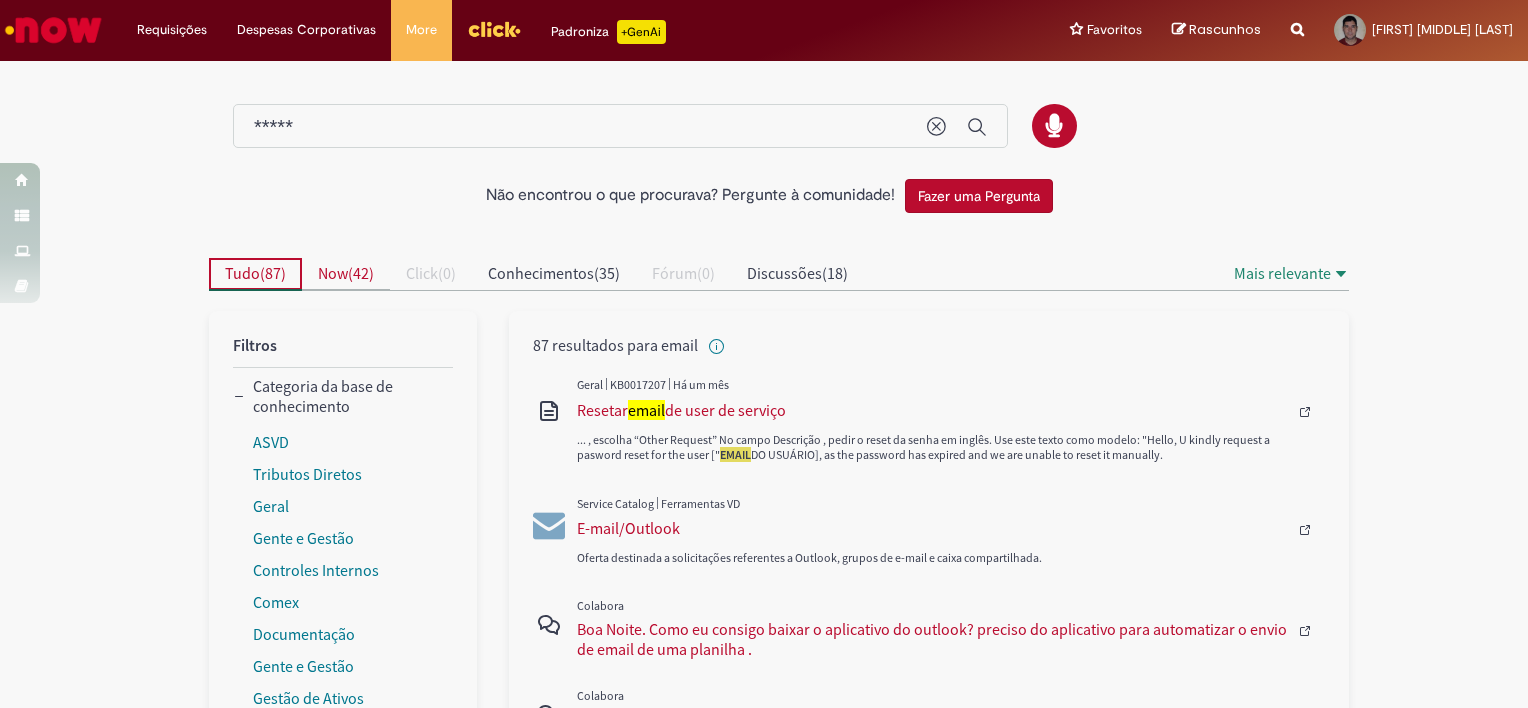 click on "Now" at bounding box center [333, 273] 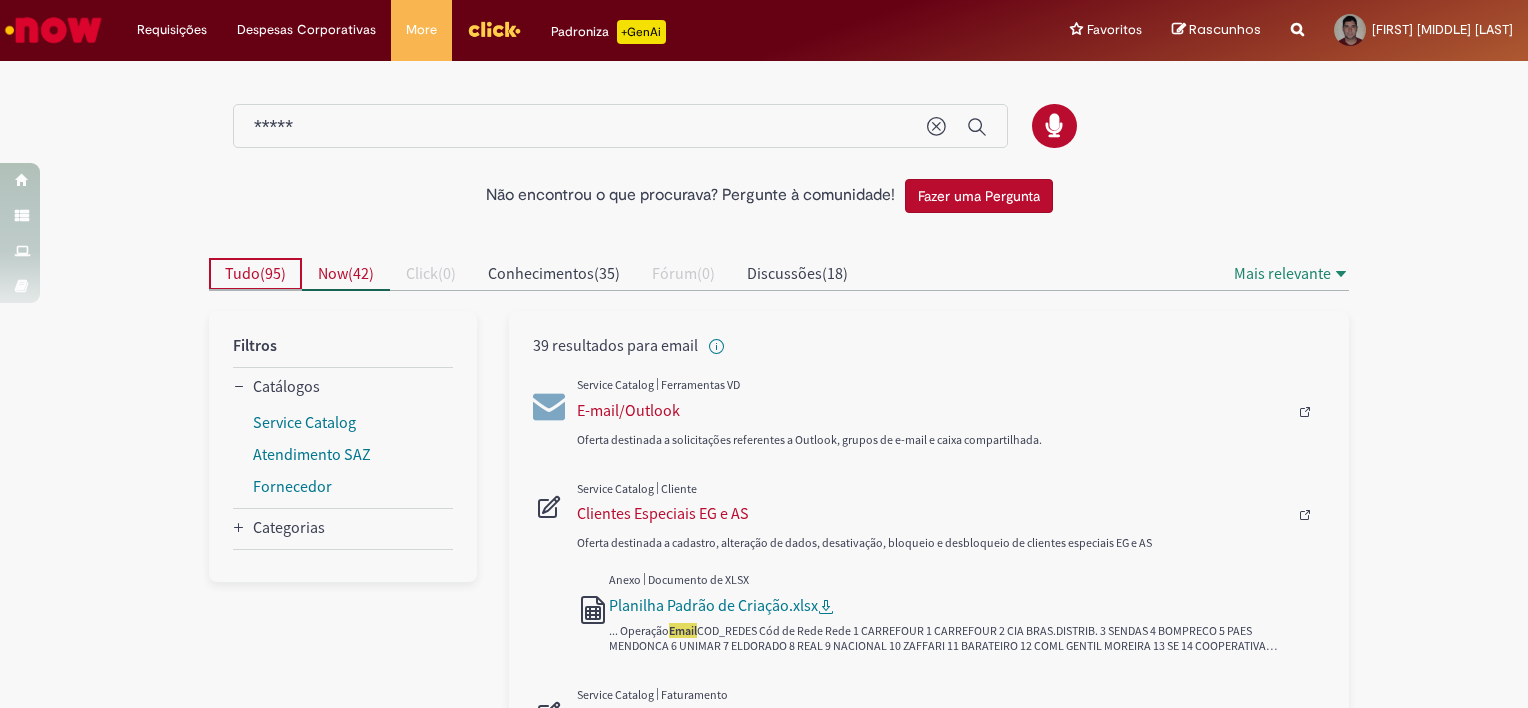 click on "Tudo" at bounding box center (242, 273) 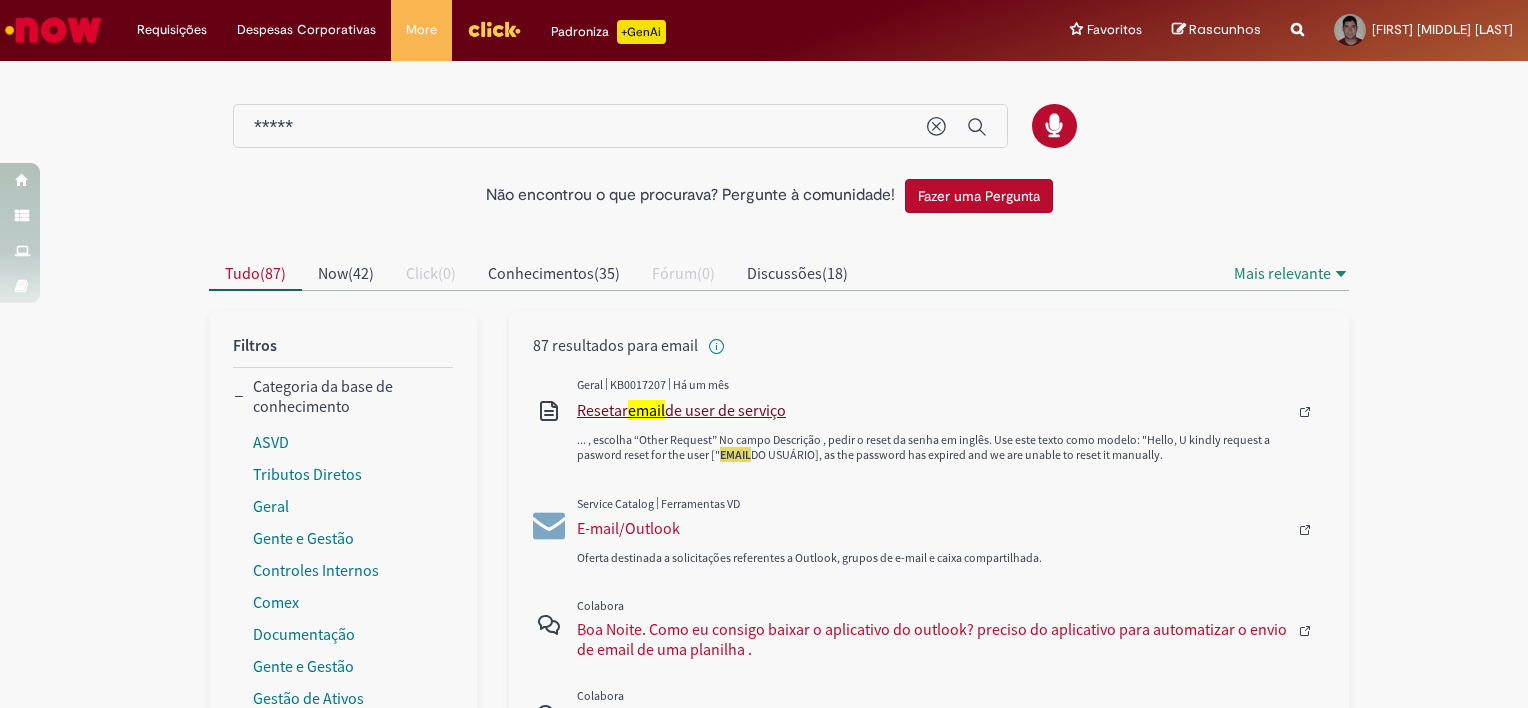 click on "Resetar email de user de serviço" at bounding box center (932, 410) 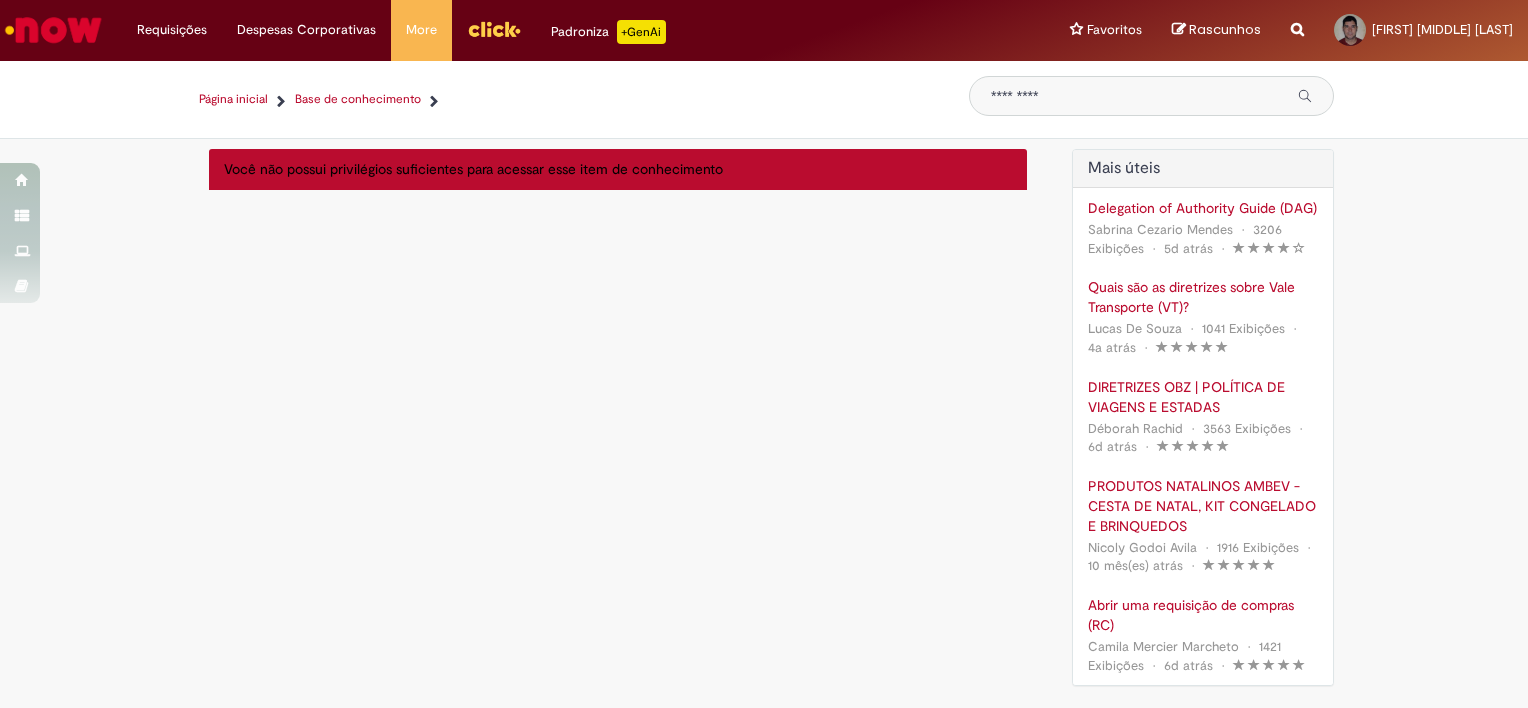 type on "*****" 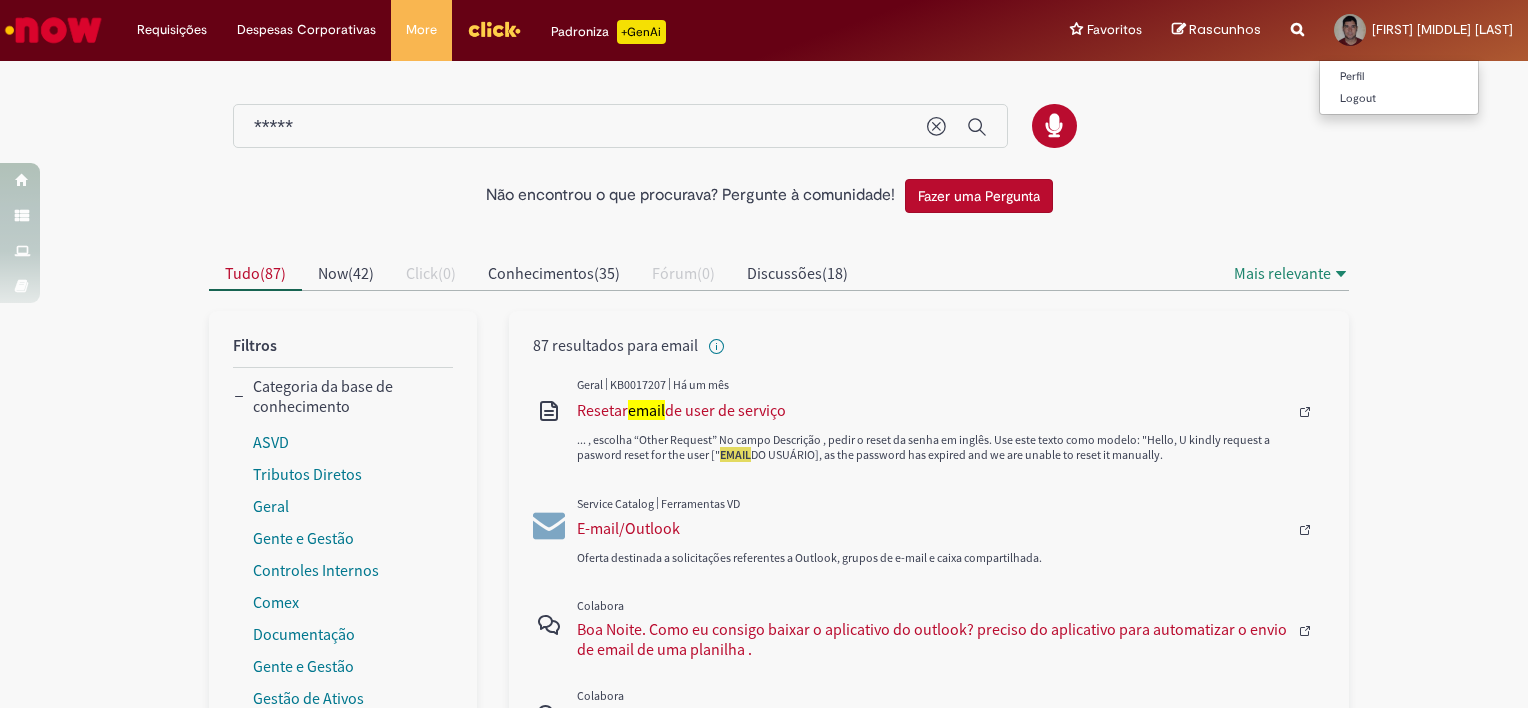 click on "[FIRST] [MIDDLE] [LAST]" at bounding box center [1442, 29] 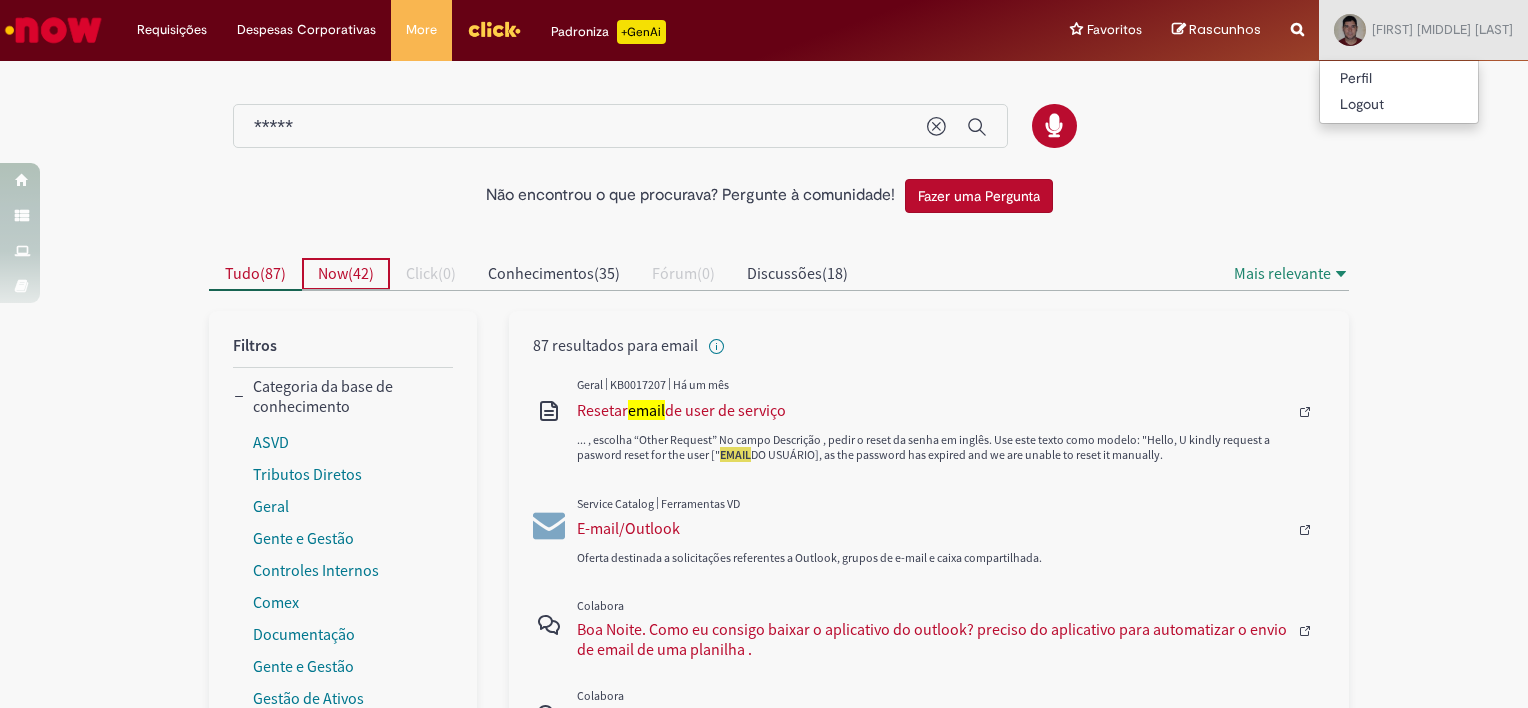 click on "Now" at bounding box center [333, 273] 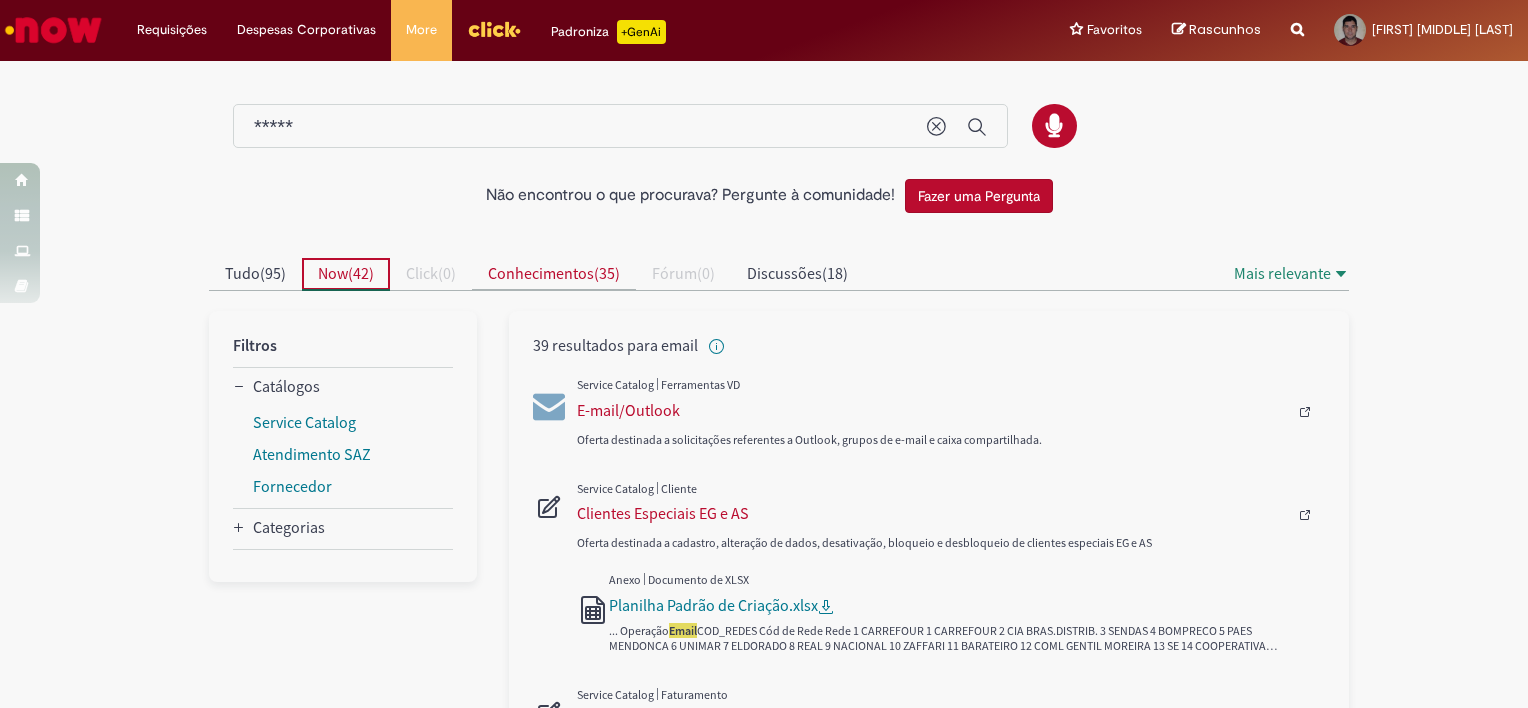click on "Conhecimentos" at bounding box center [541, 273] 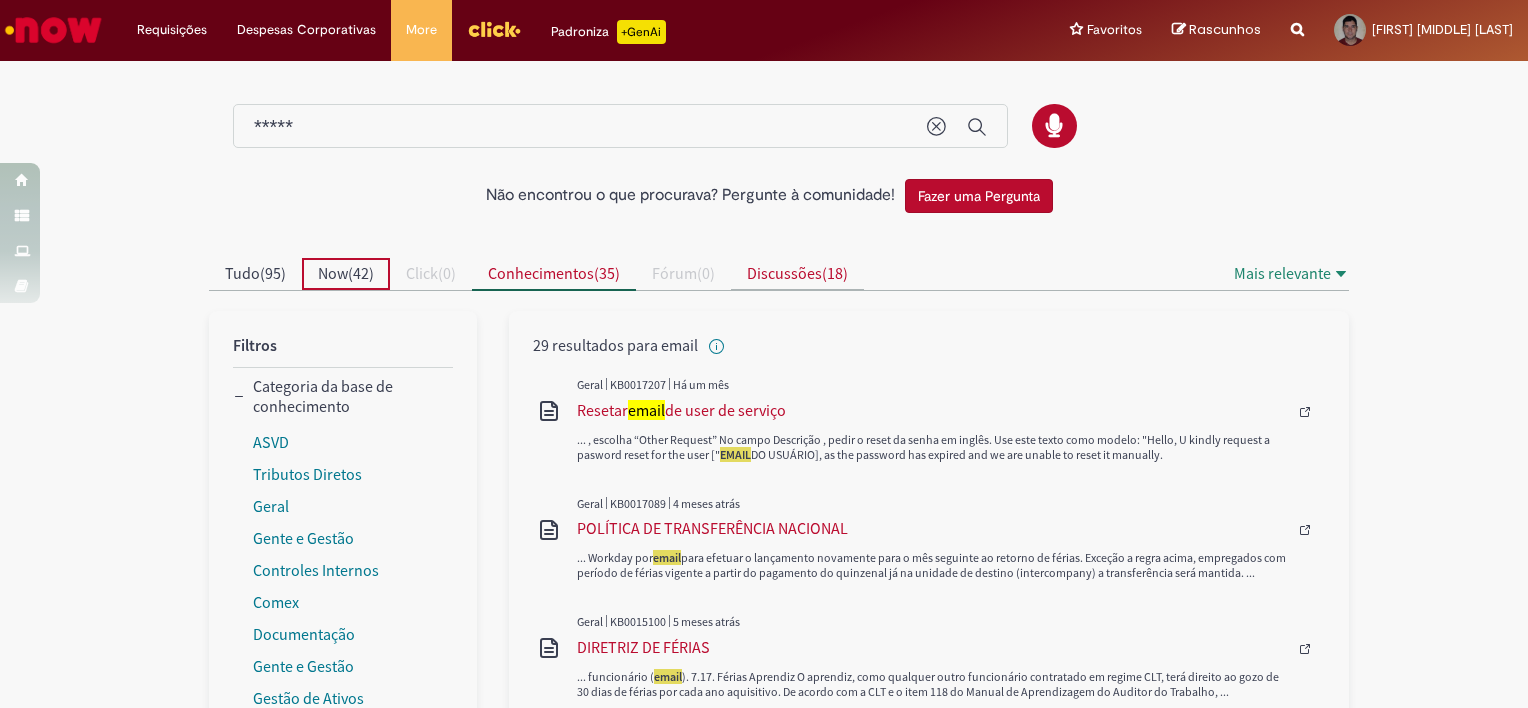 click on "Discussões" at bounding box center (784, 273) 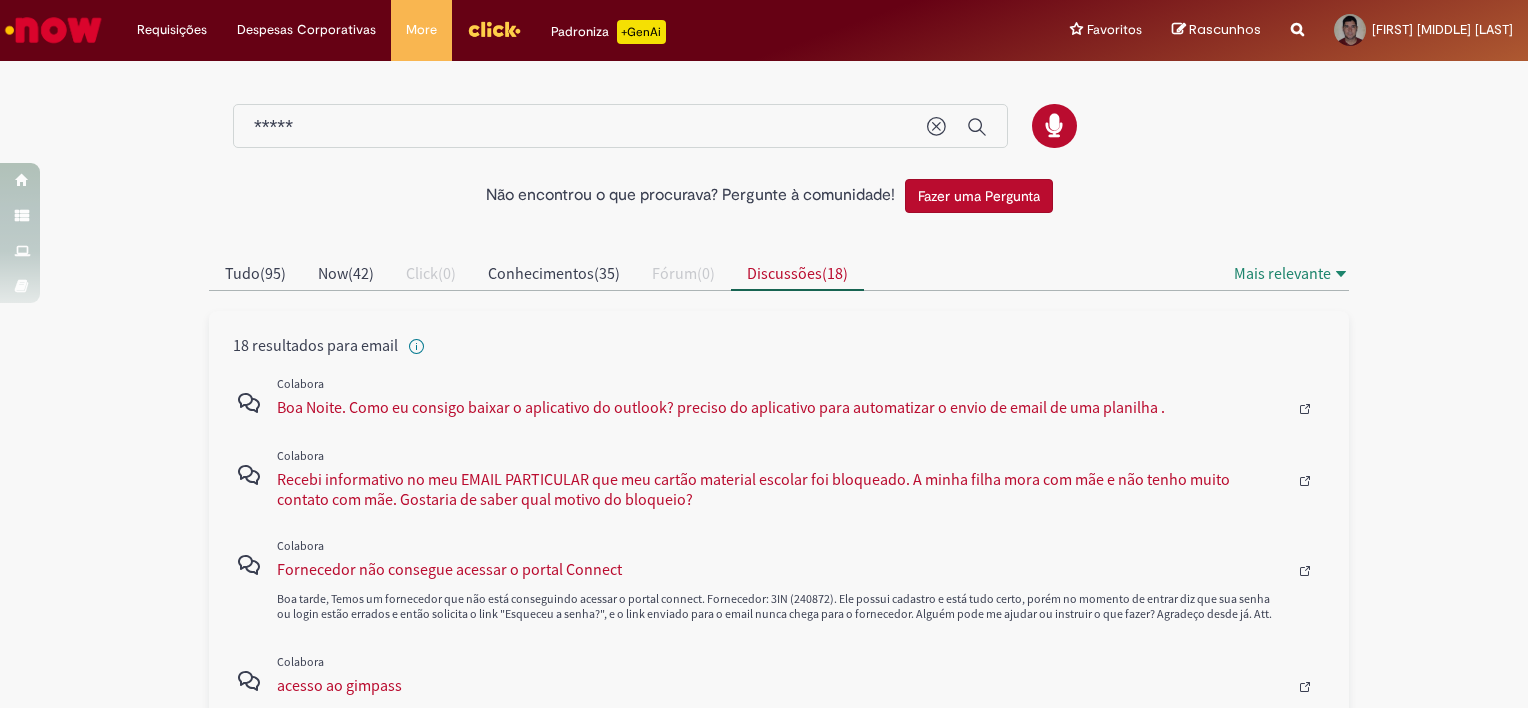 click at bounding box center [494, 29] 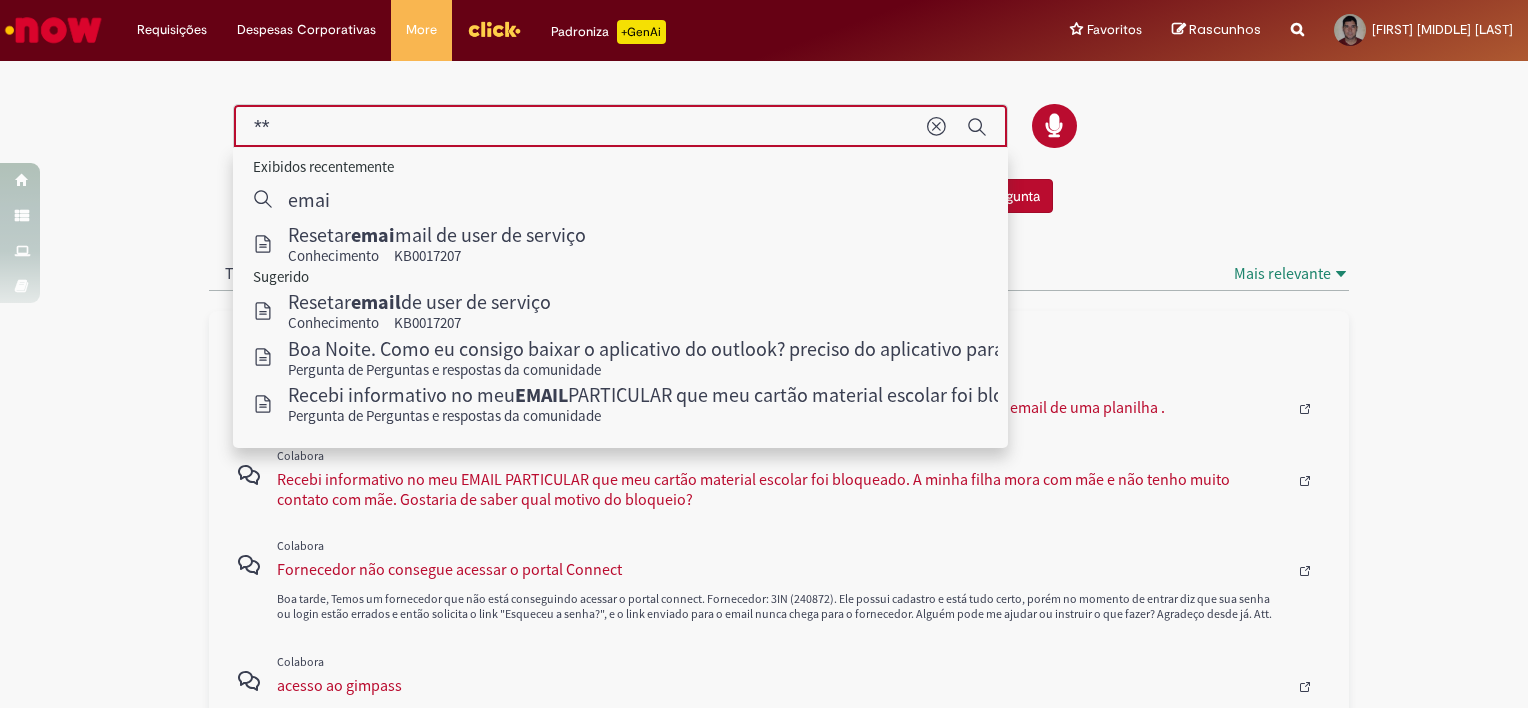 type on "*" 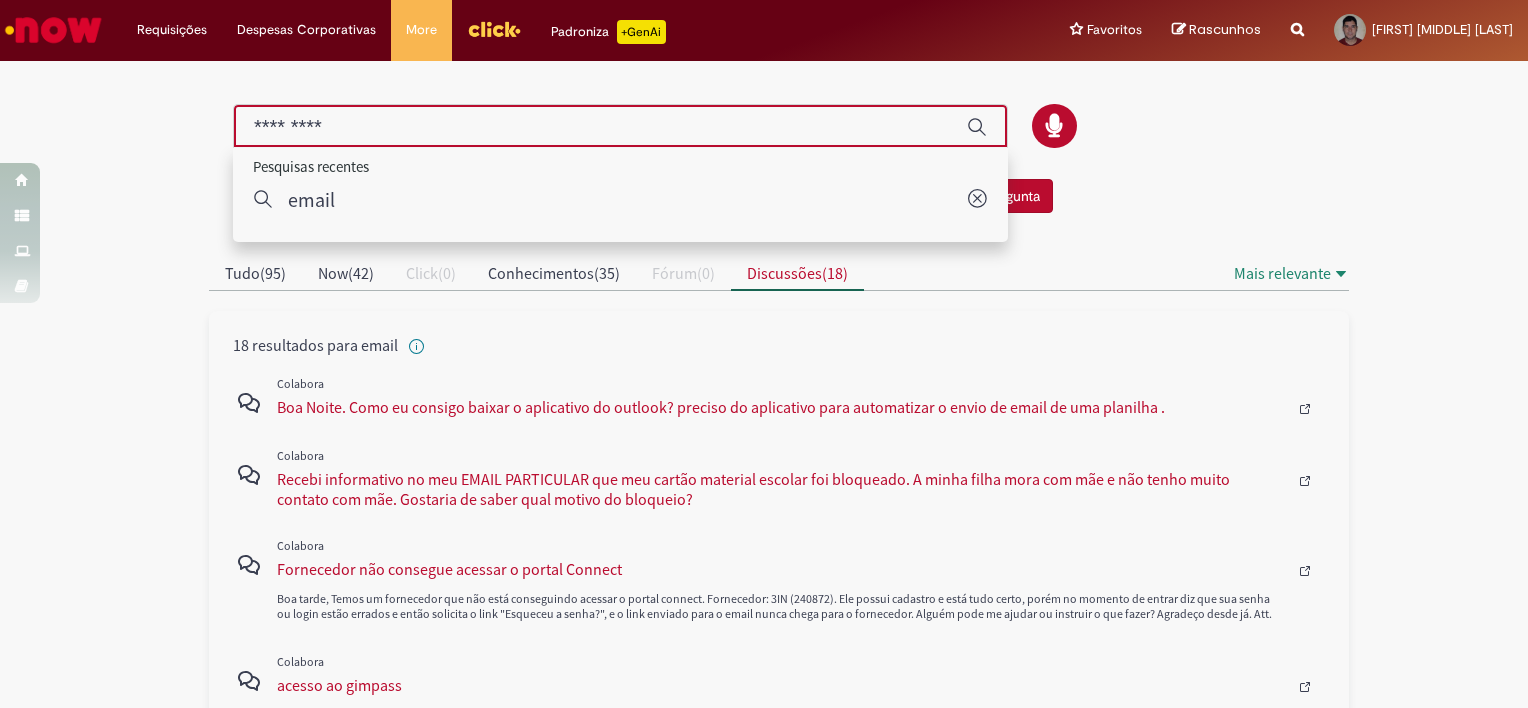 click on "18 resultados para email" at bounding box center [779, 908] 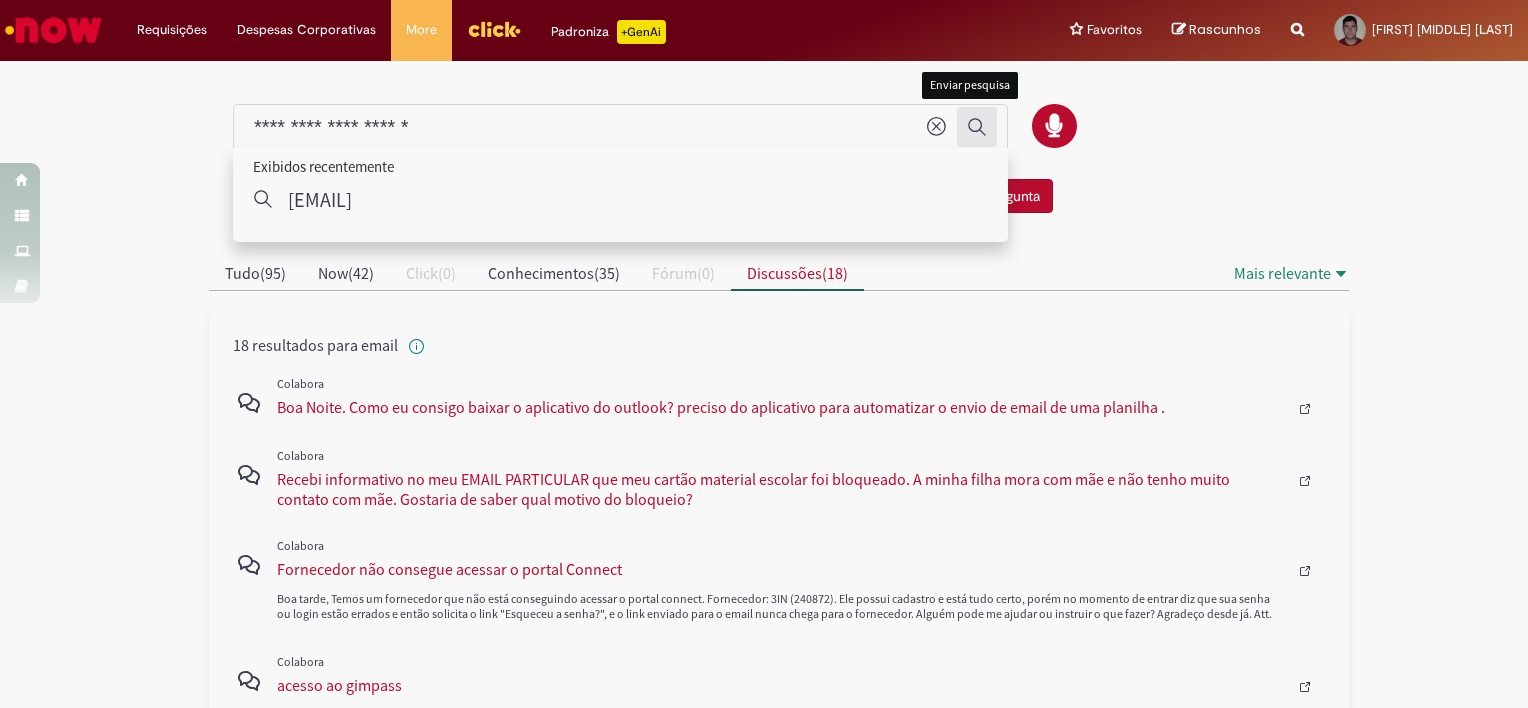 click 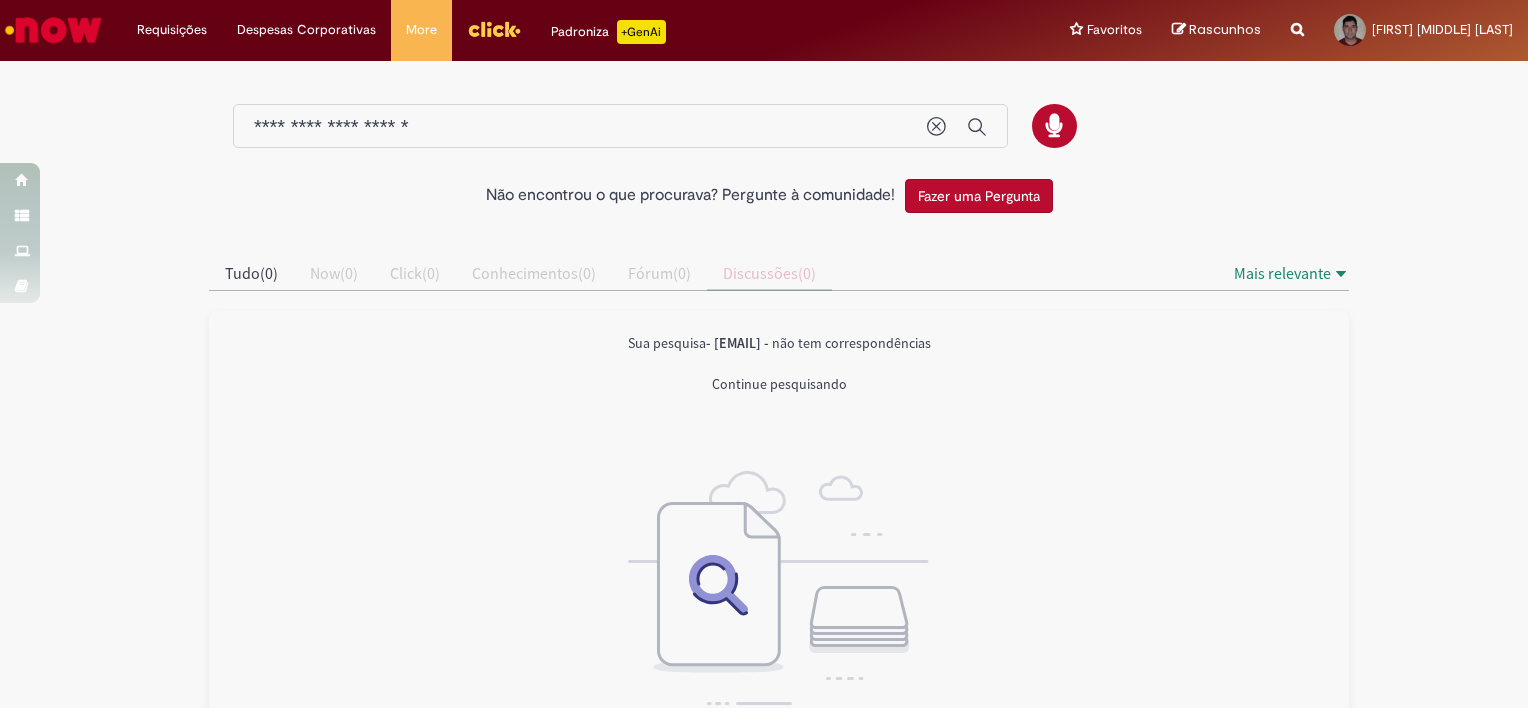 click on "**********" at bounding box center [580, 127] 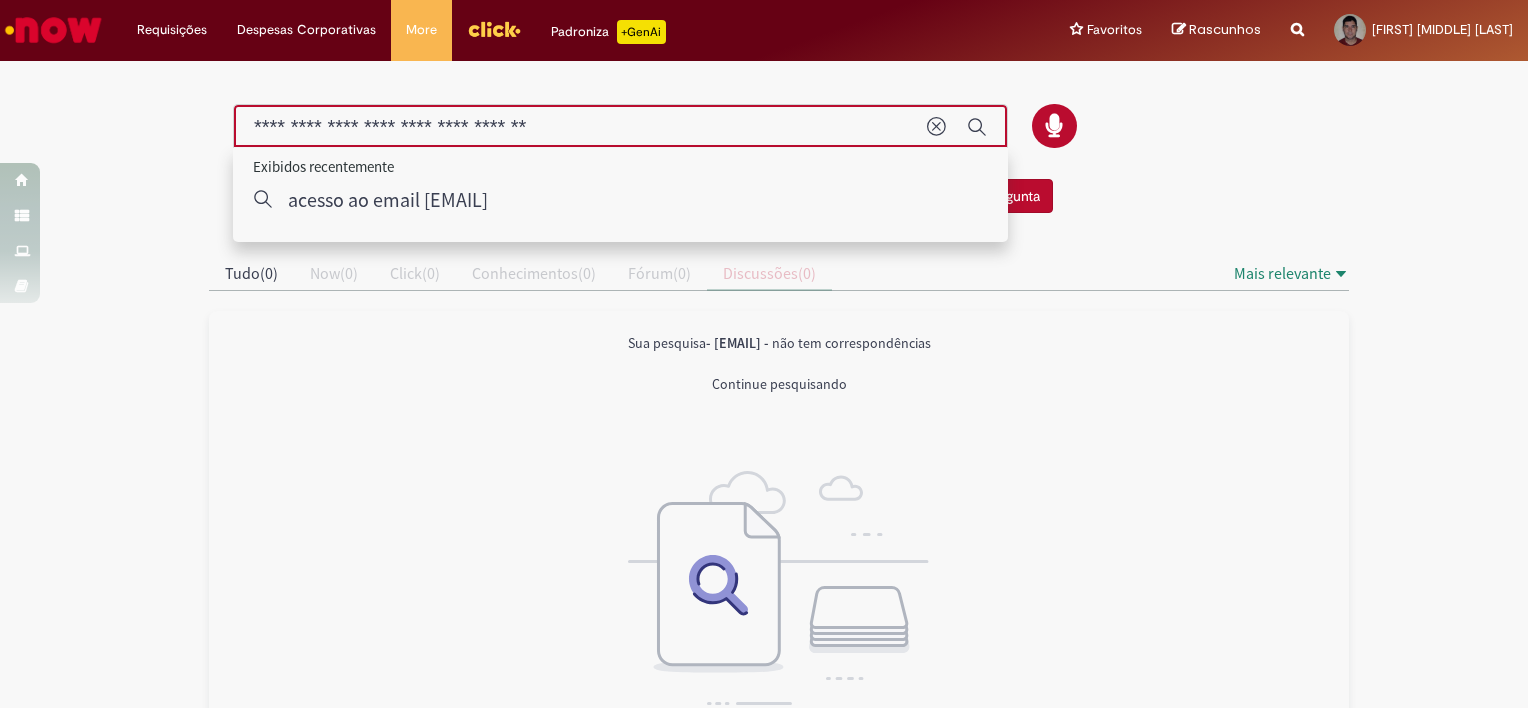 type on "**********" 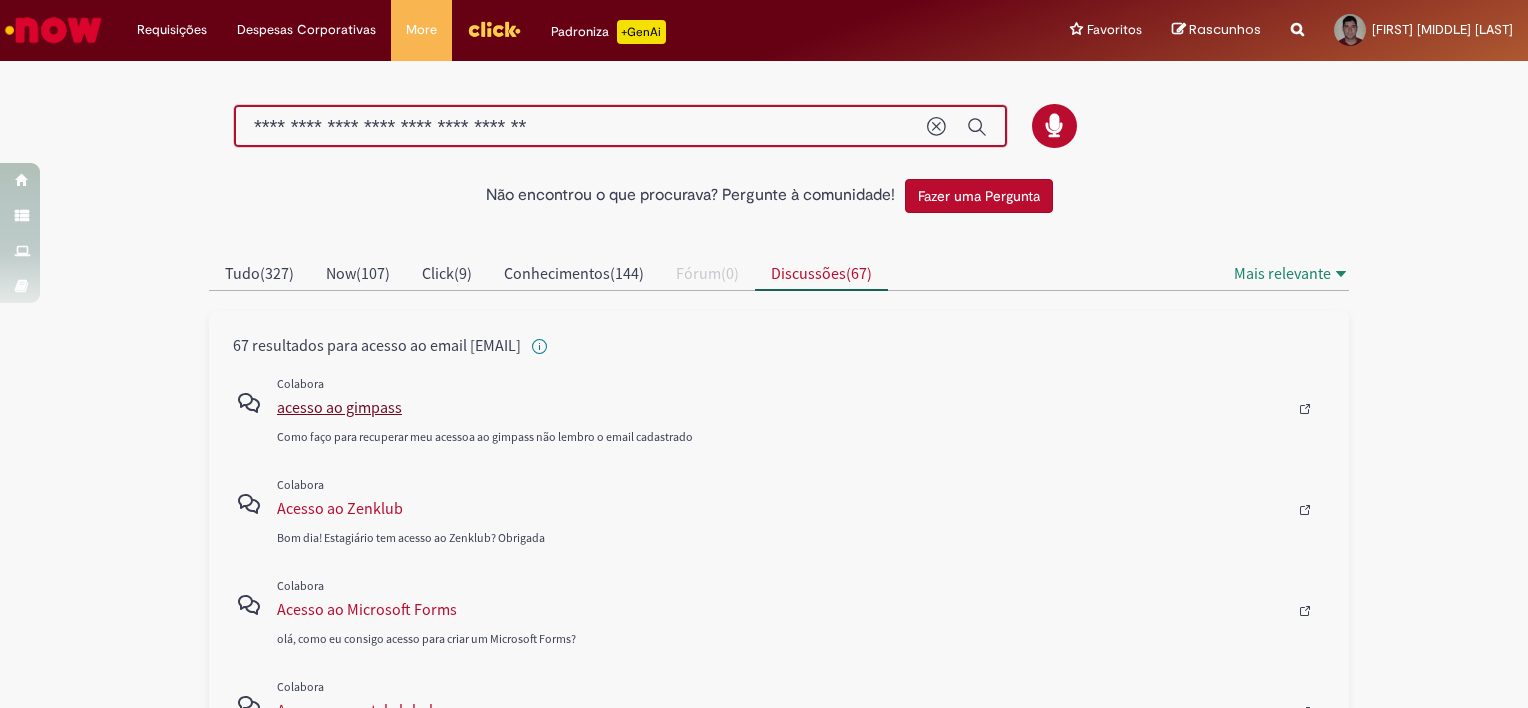 click on "acesso ao gimpass" at bounding box center [775, 407] 